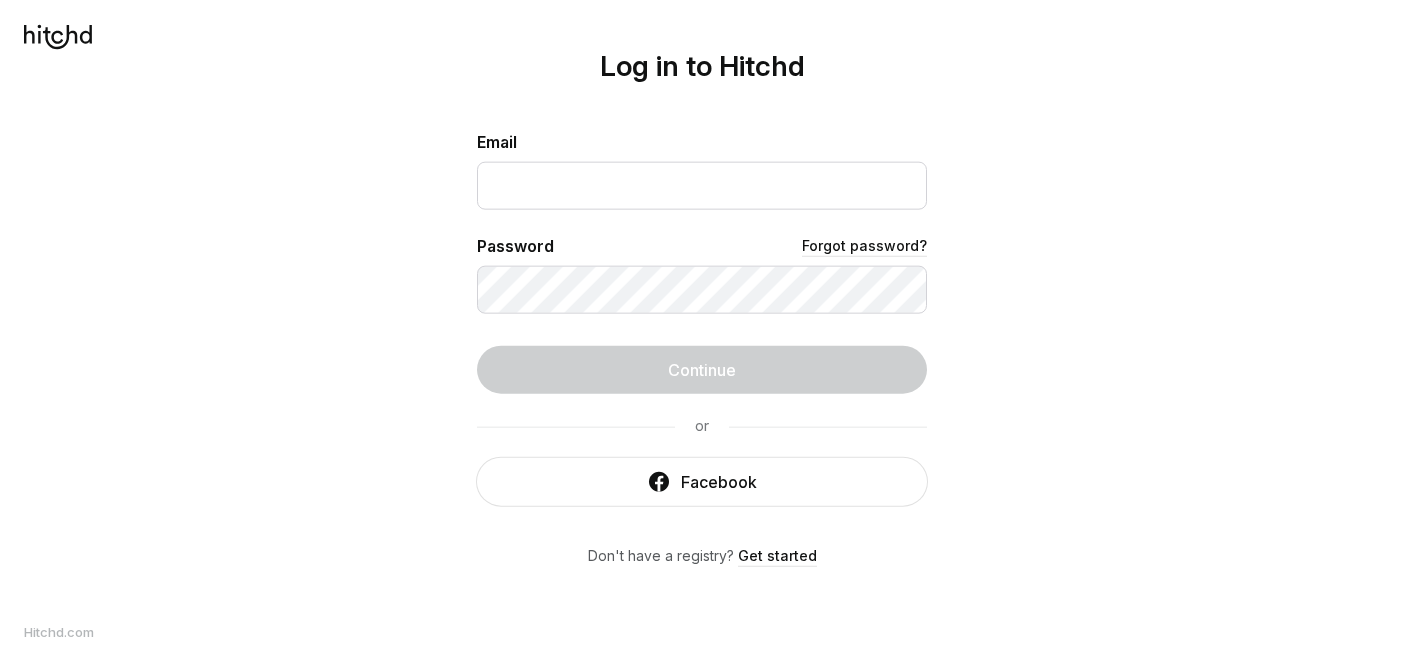 scroll, scrollTop: 0, scrollLeft: 0, axis: both 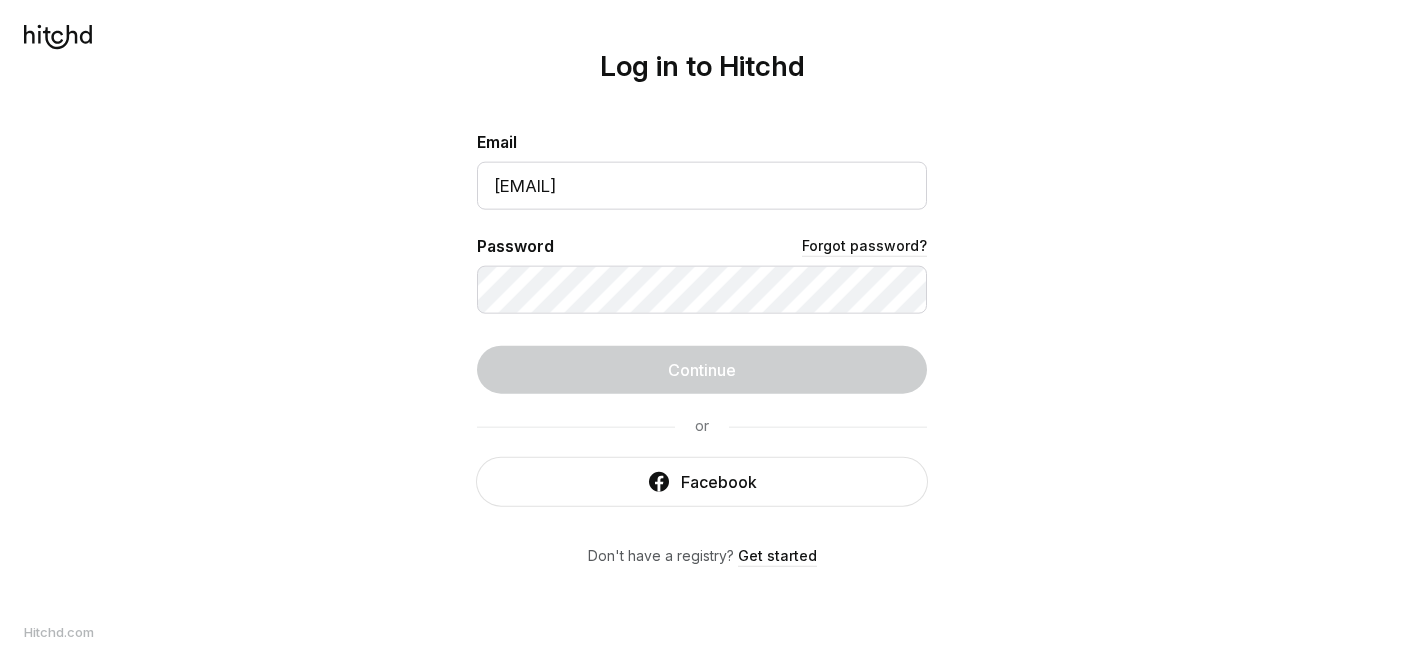 type on "[EMAIL]" 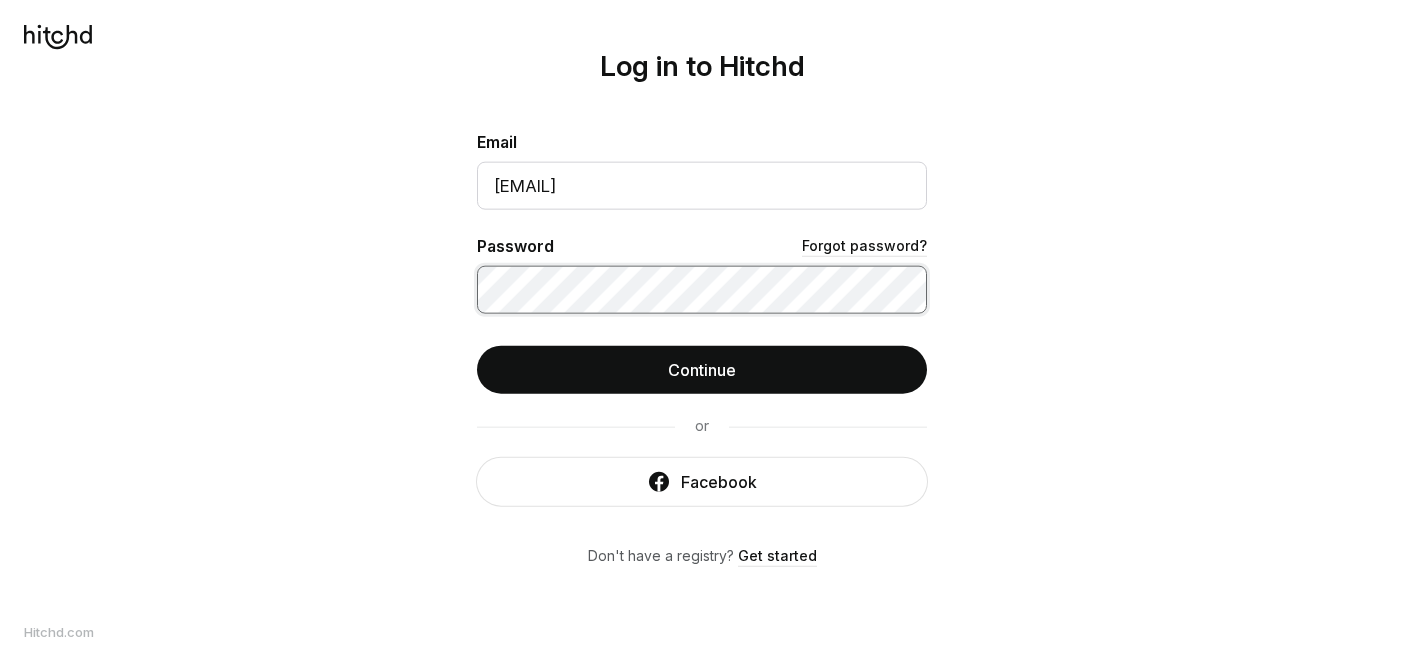 click on "Continue" at bounding box center [702, 370] 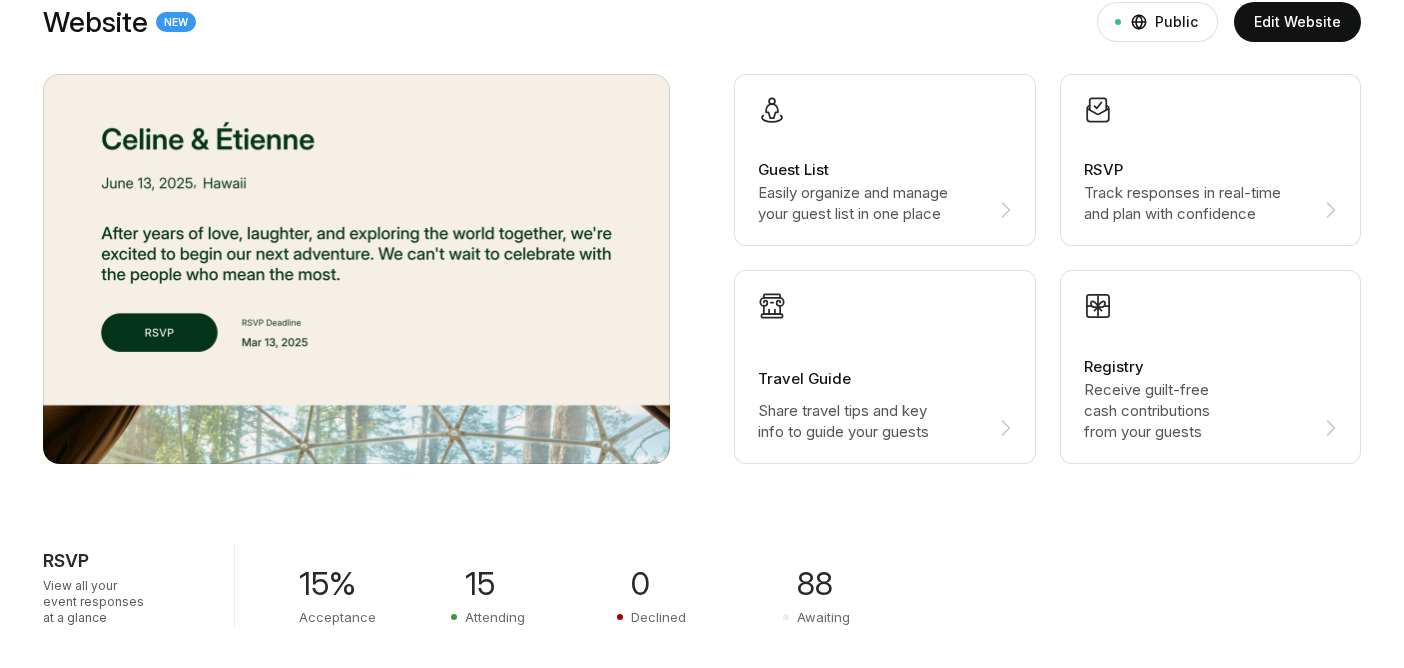 scroll, scrollTop: 305, scrollLeft: 0, axis: vertical 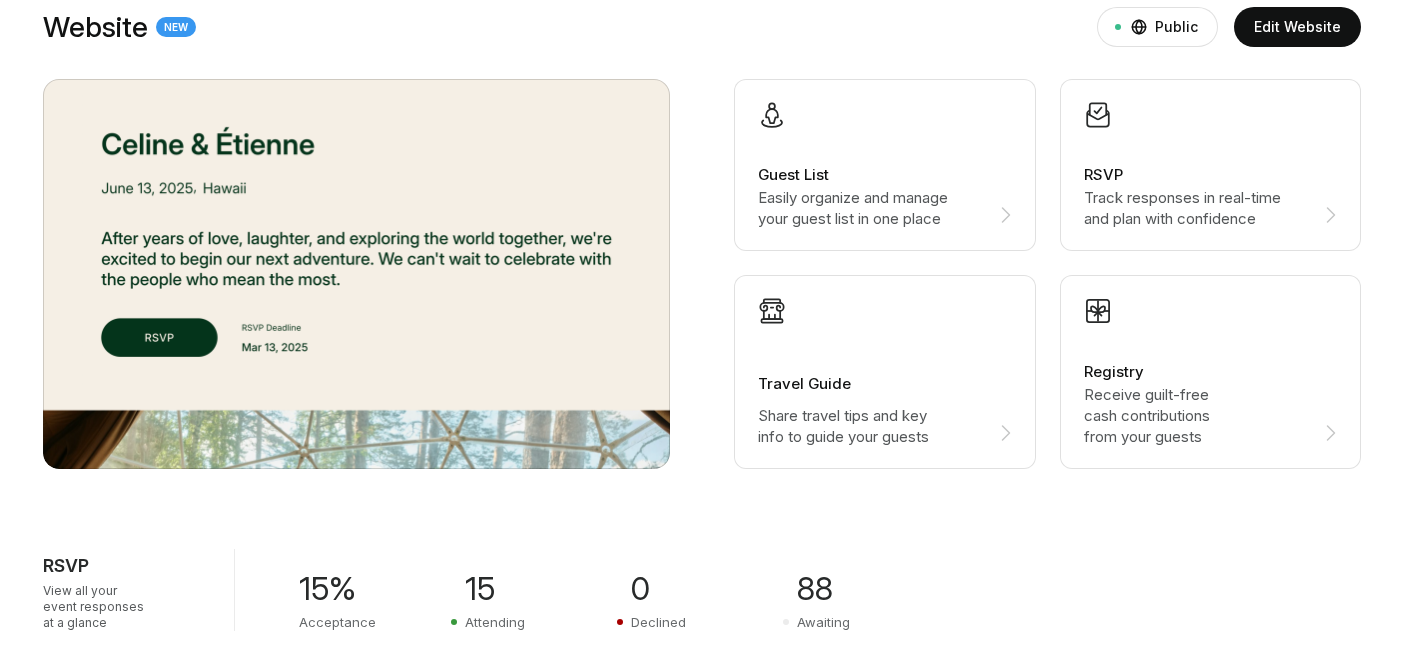 click at bounding box center [356, 274] 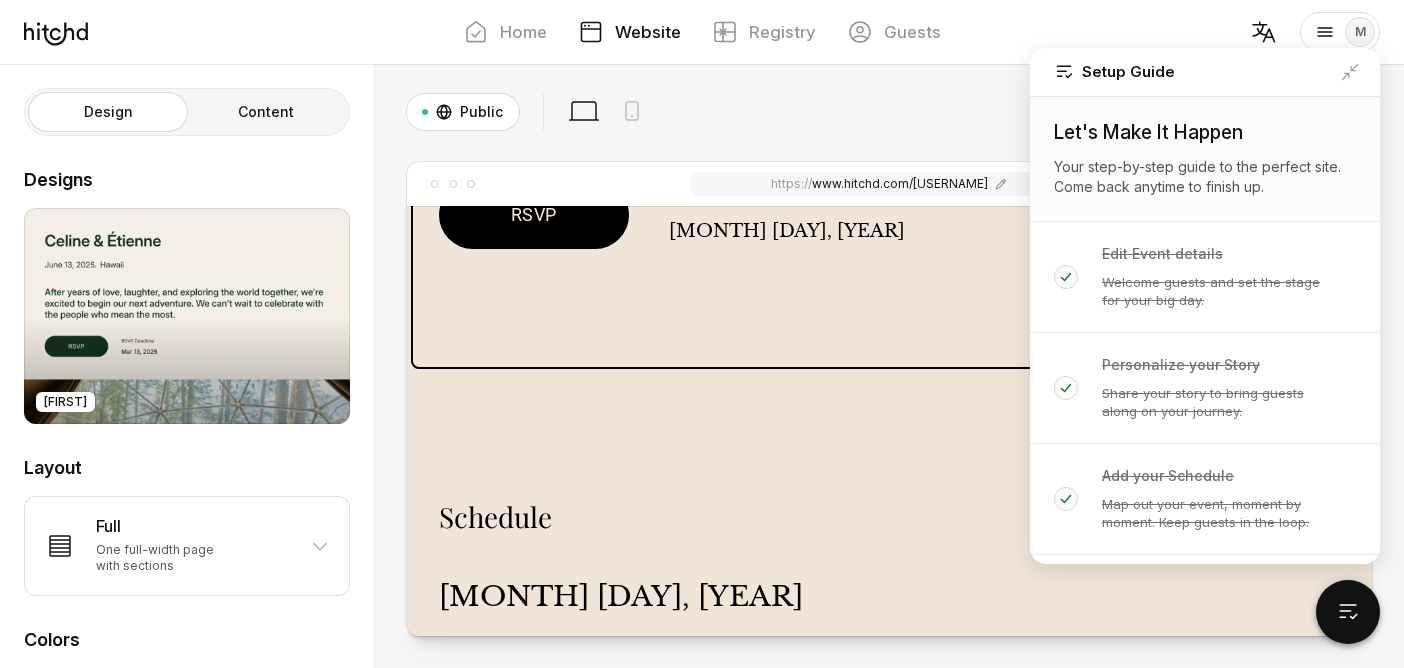 scroll, scrollTop: 513, scrollLeft: 0, axis: vertical 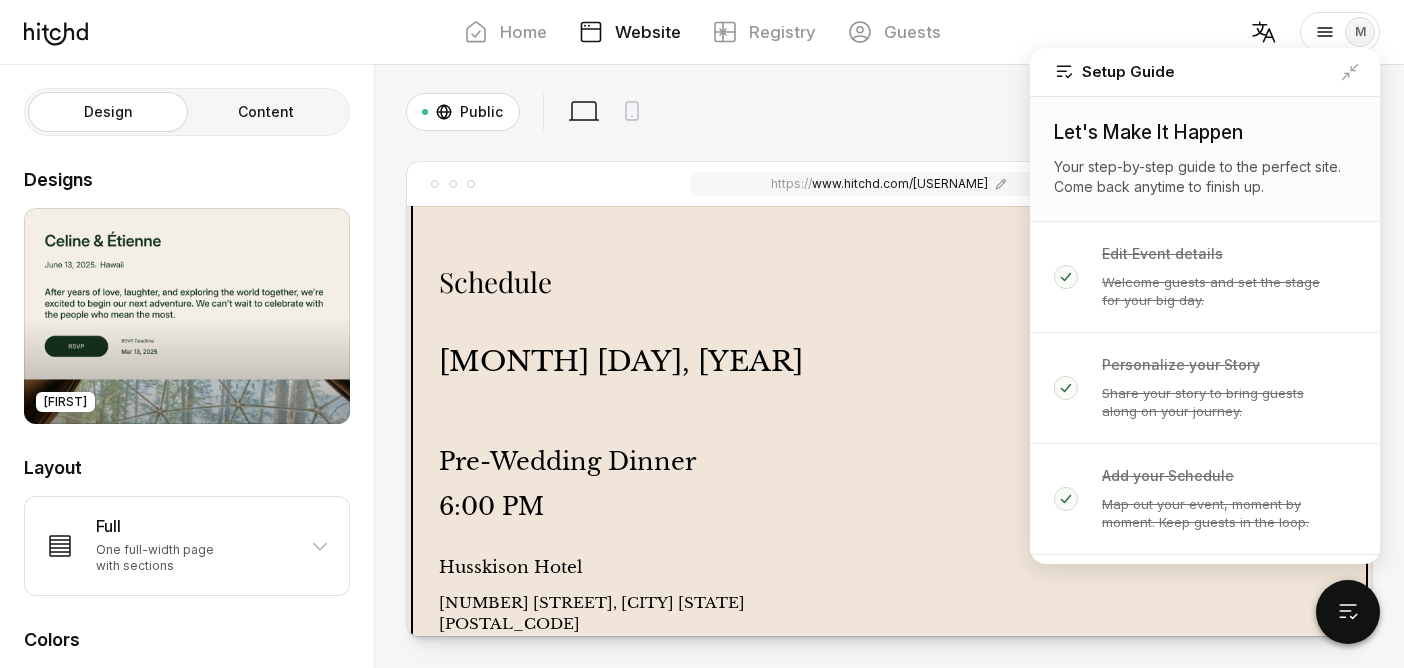 click on "[MONTH] [DAY], [YEAR]" at bounding box center [889, 361] 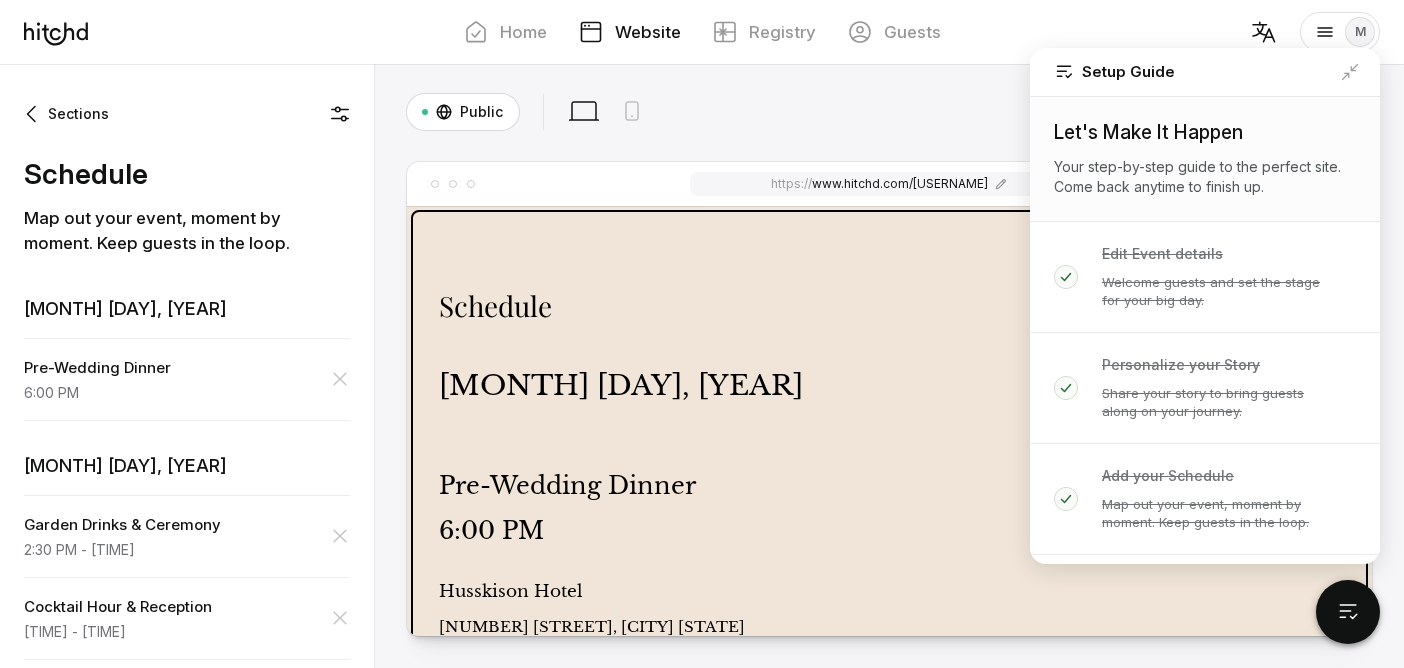 click on "[MONTH] [DAY], [YEAR]" at bounding box center (889, 385) 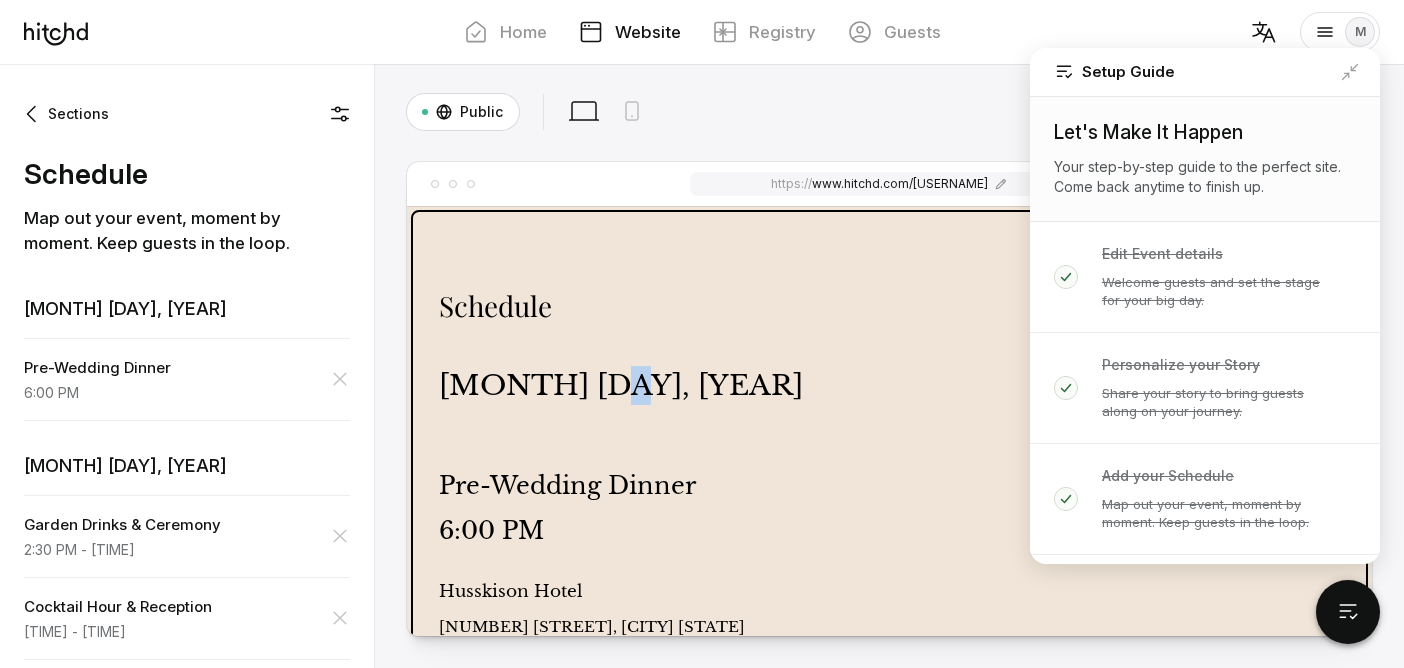 click on "[MONTH] [DAY], [YEAR]" at bounding box center (889, 385) 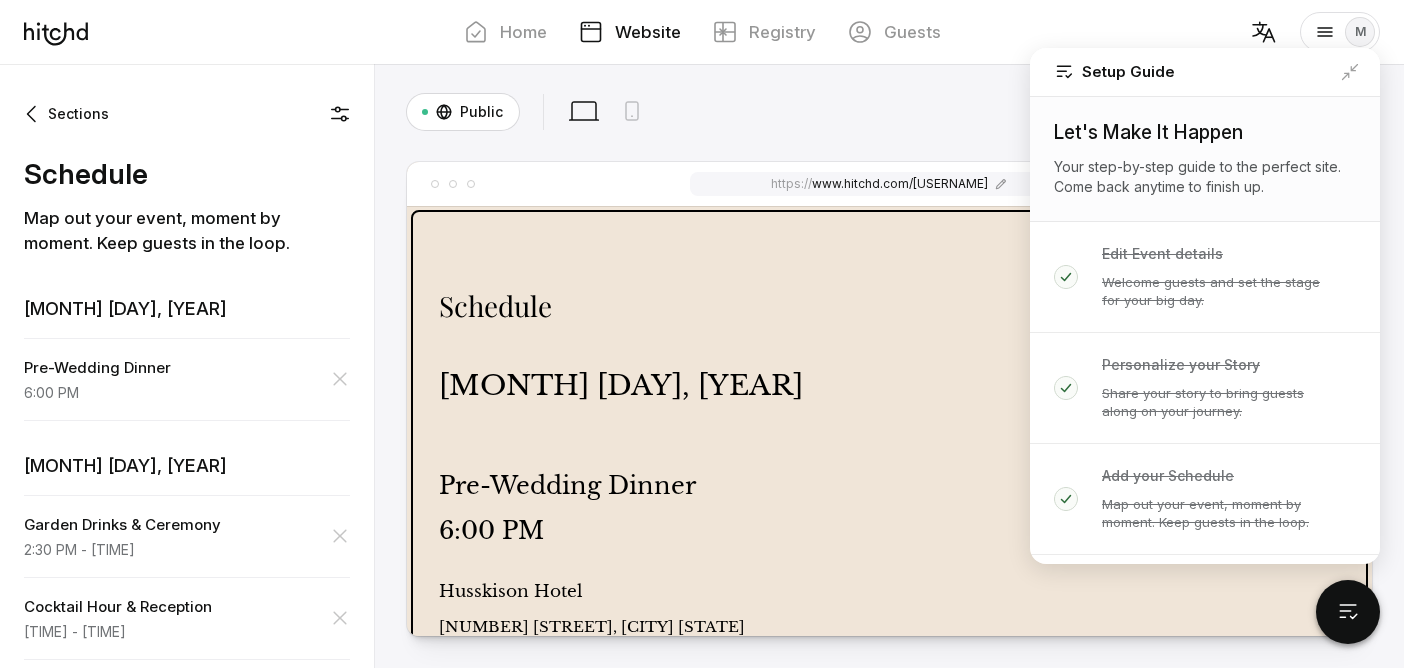 click on "[MONTH] [DAY], [YEAR]" at bounding box center [889, 385] 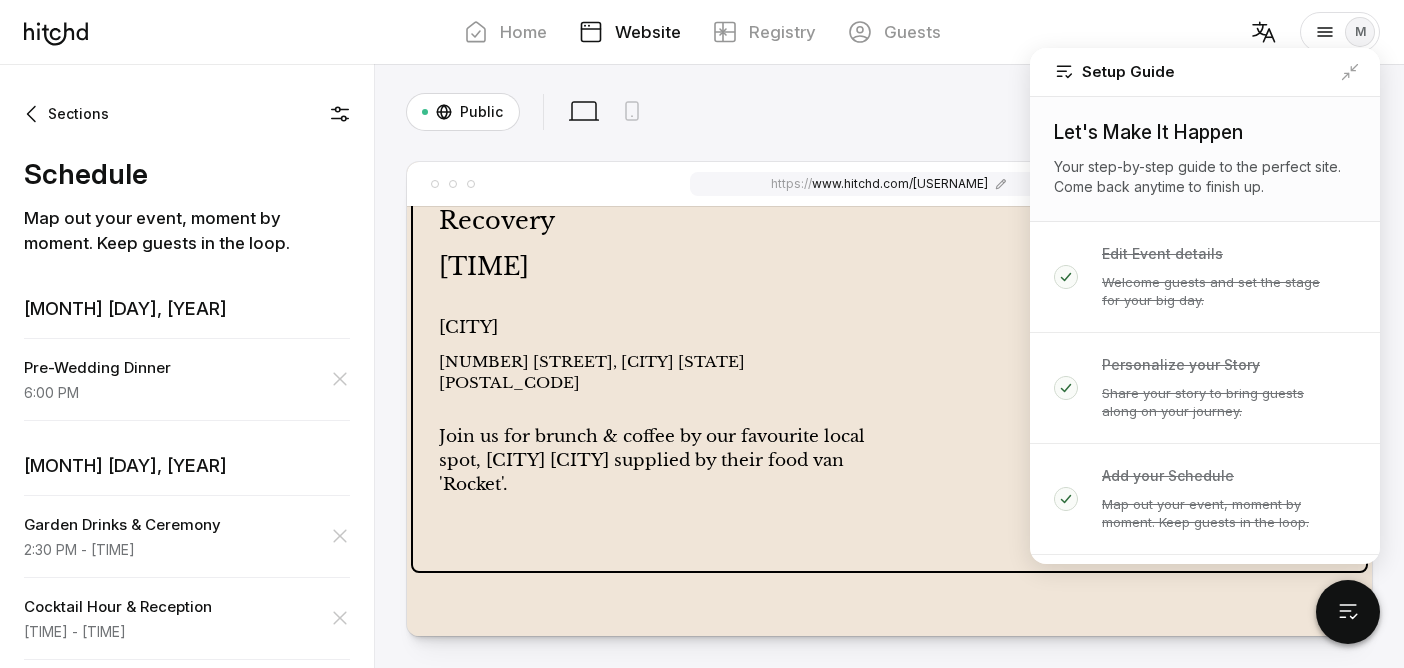 scroll, scrollTop: 1992, scrollLeft: 0, axis: vertical 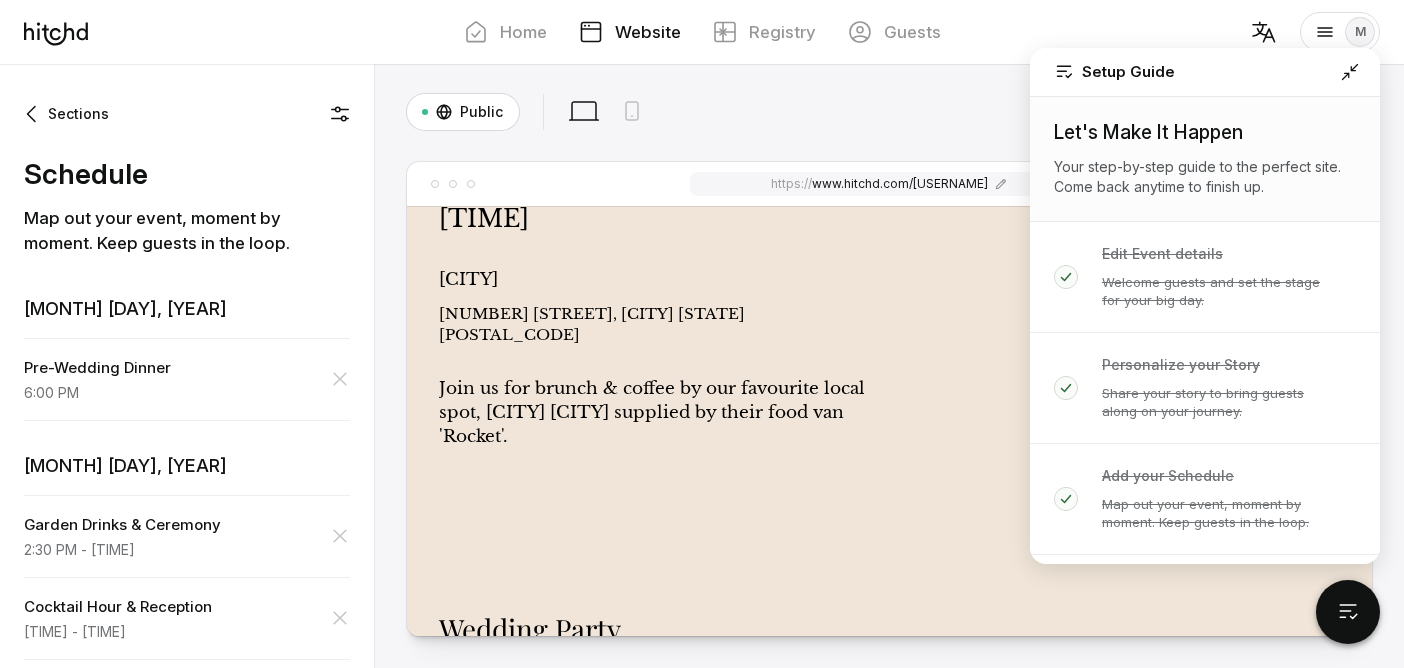 click at bounding box center [1350, 72] 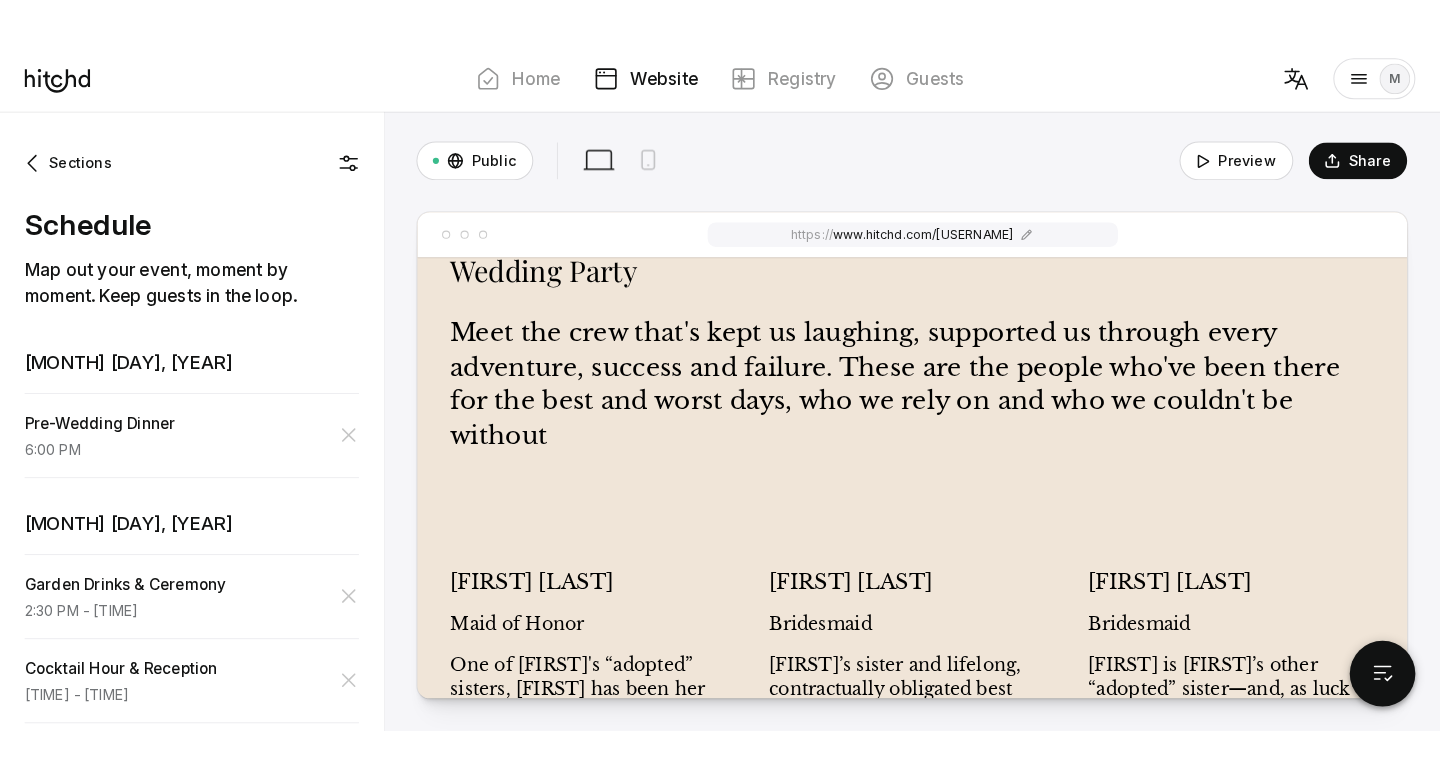 scroll, scrollTop: 2410, scrollLeft: 0, axis: vertical 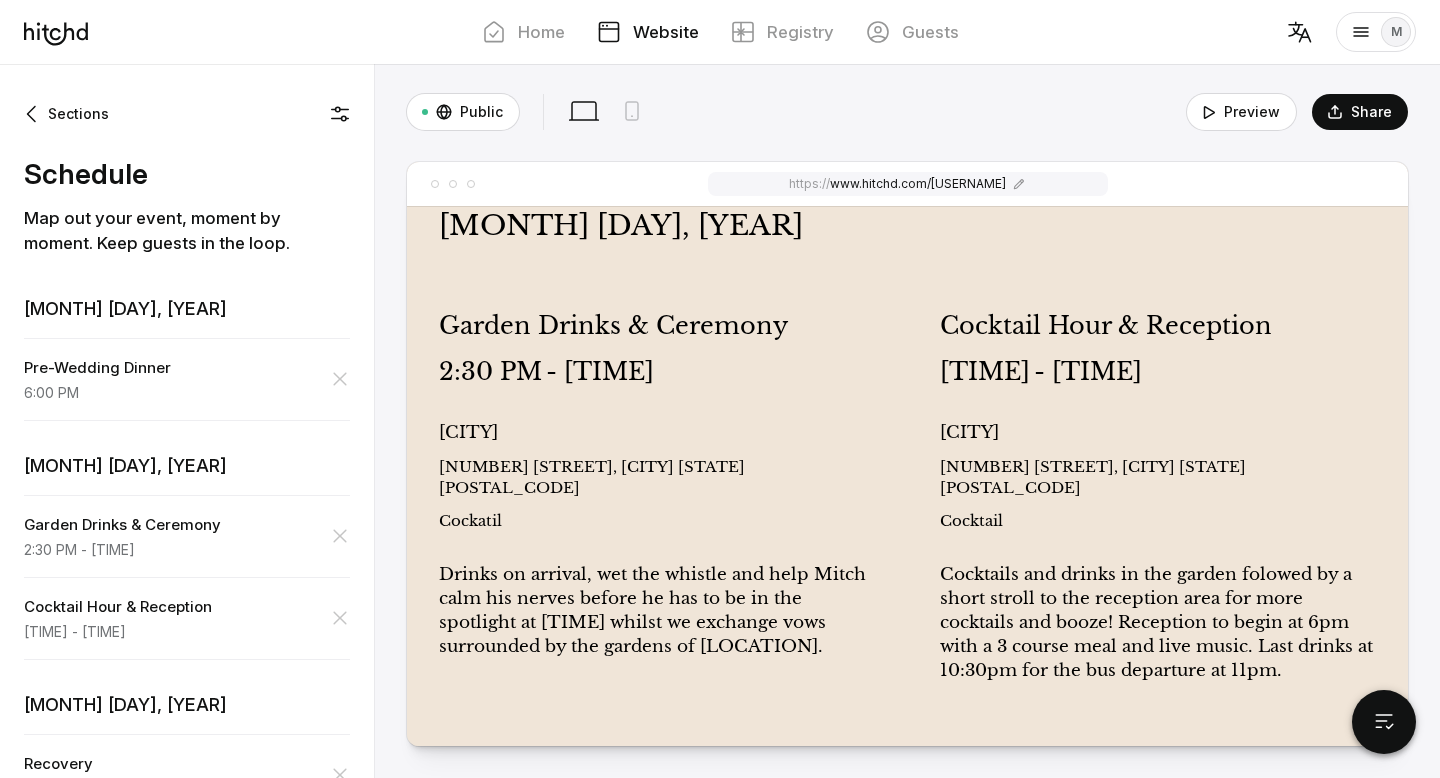 click on "Sections" at bounding box center (187, 114) 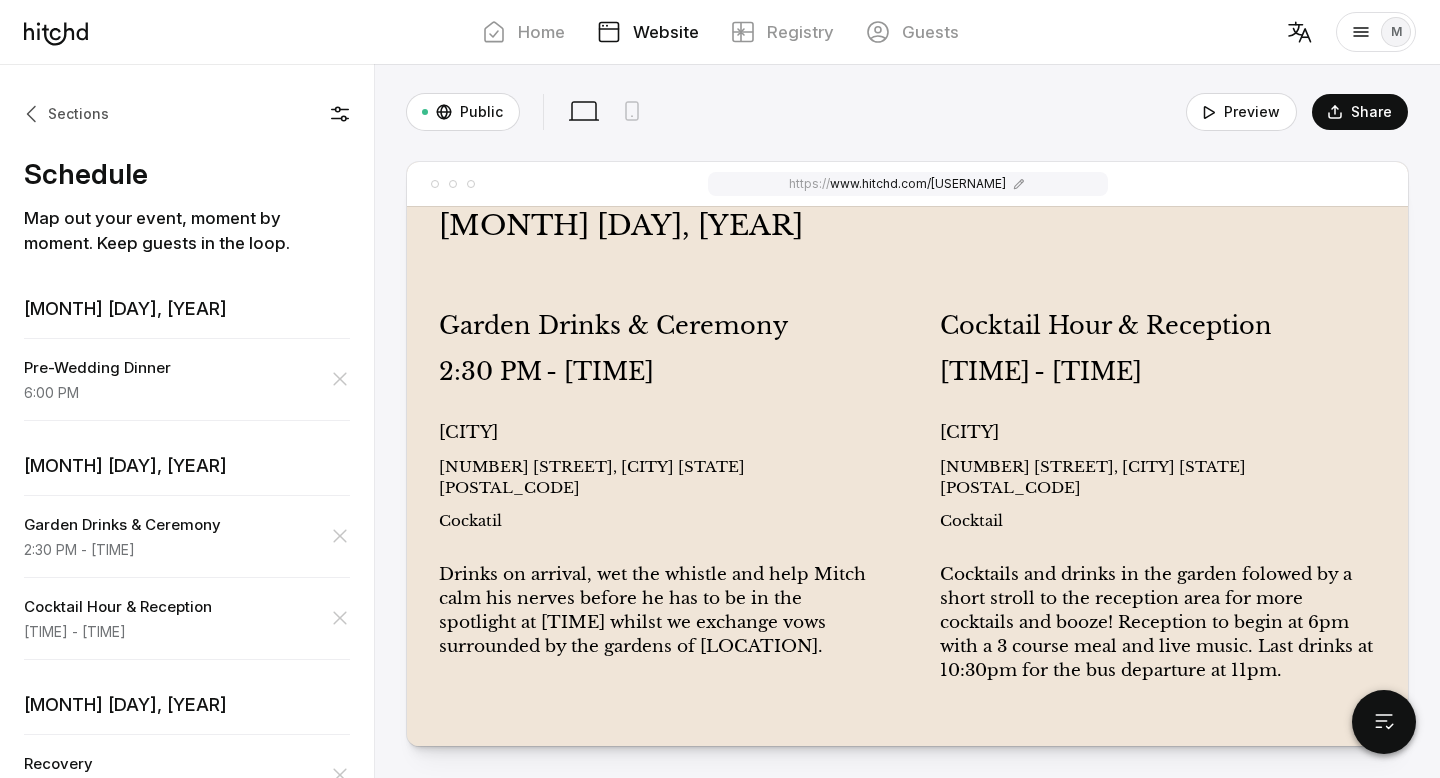 click on "Sections" at bounding box center (66, 114) 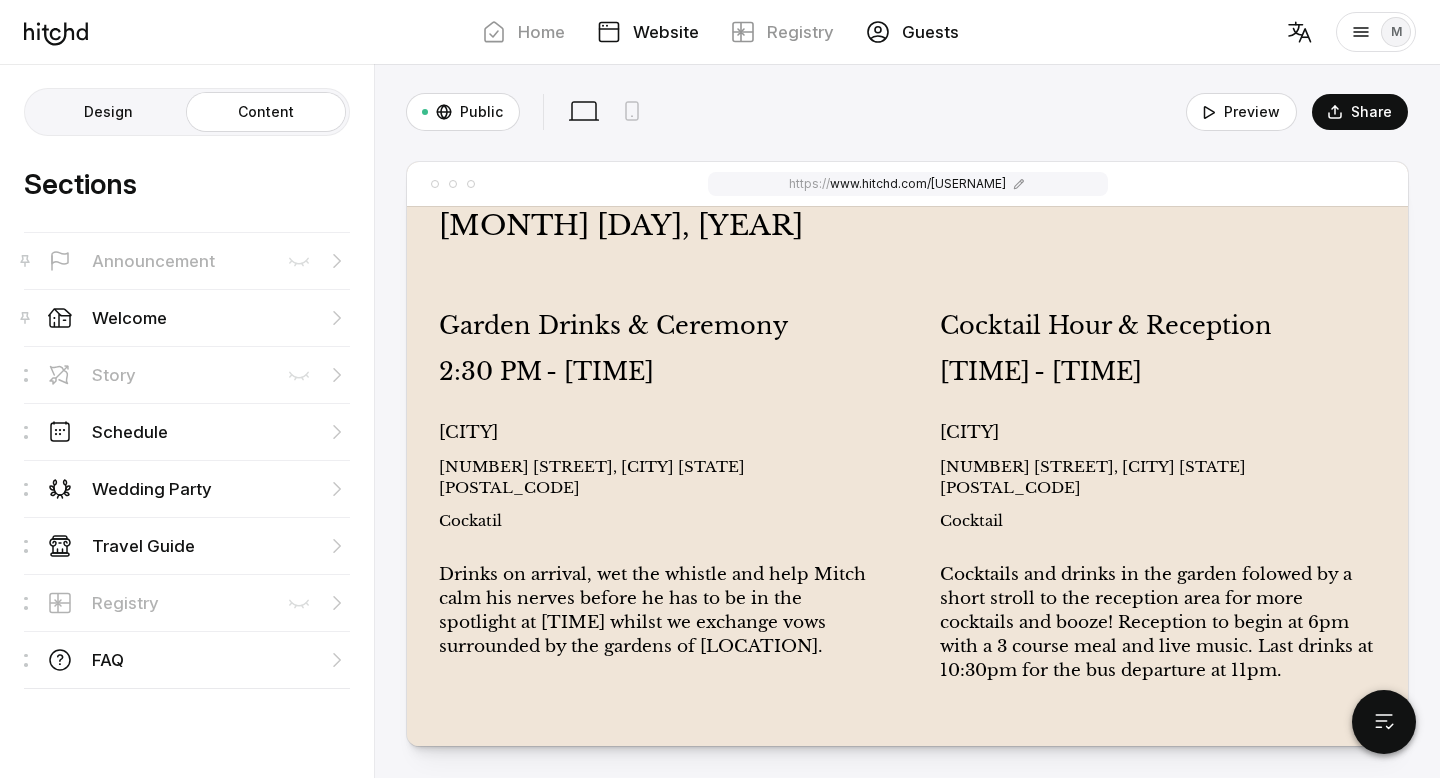 click at bounding box center [878, 32] 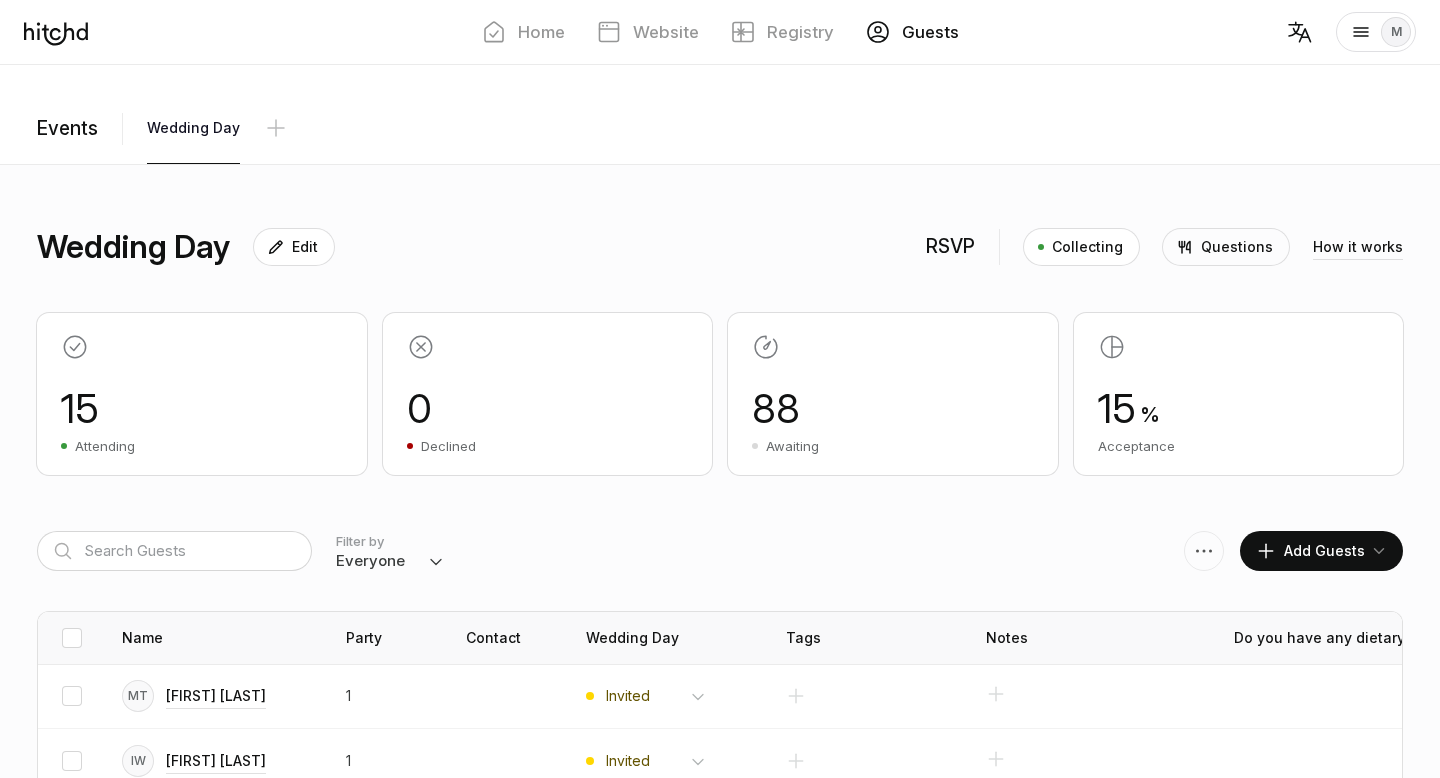click on "Collecting" at bounding box center (1087, 247) 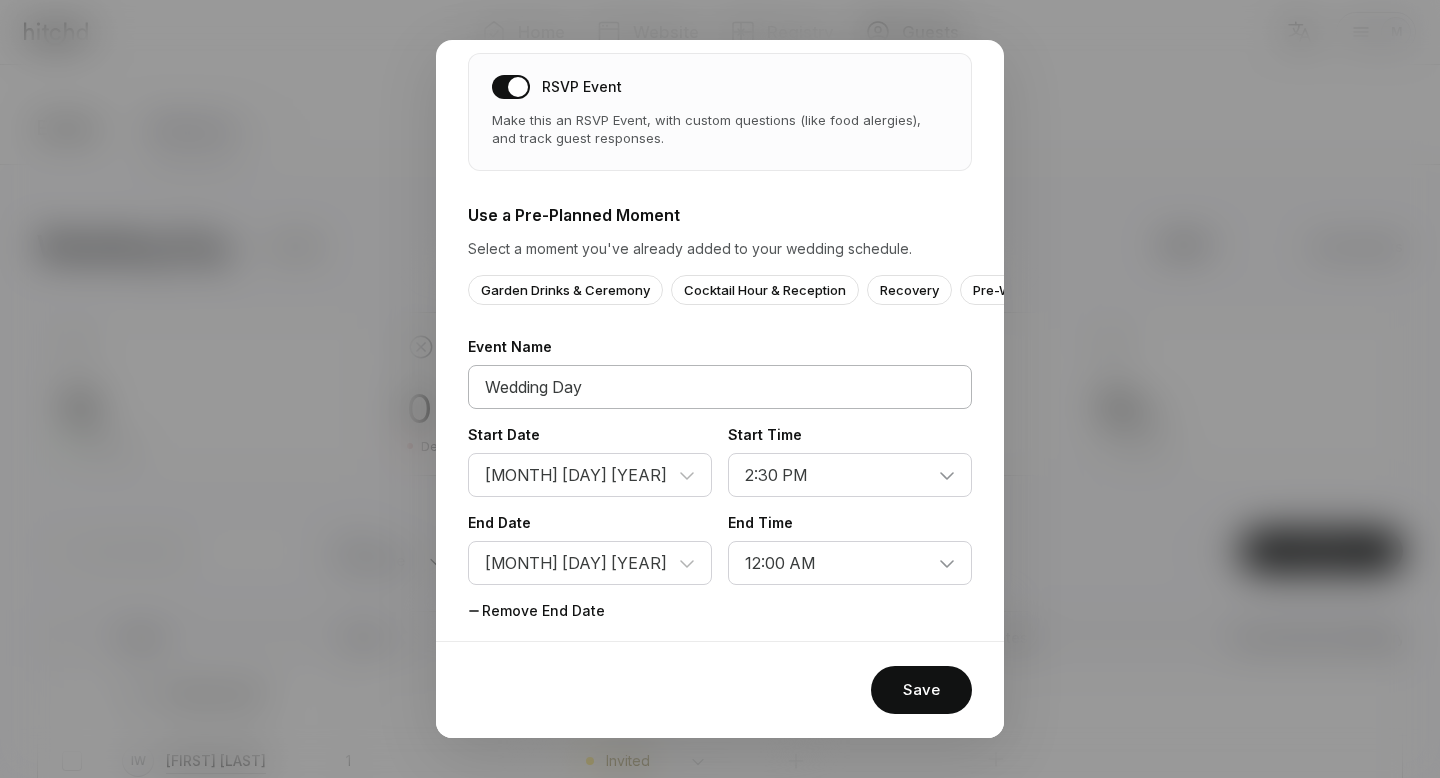 scroll, scrollTop: 0, scrollLeft: 0, axis: both 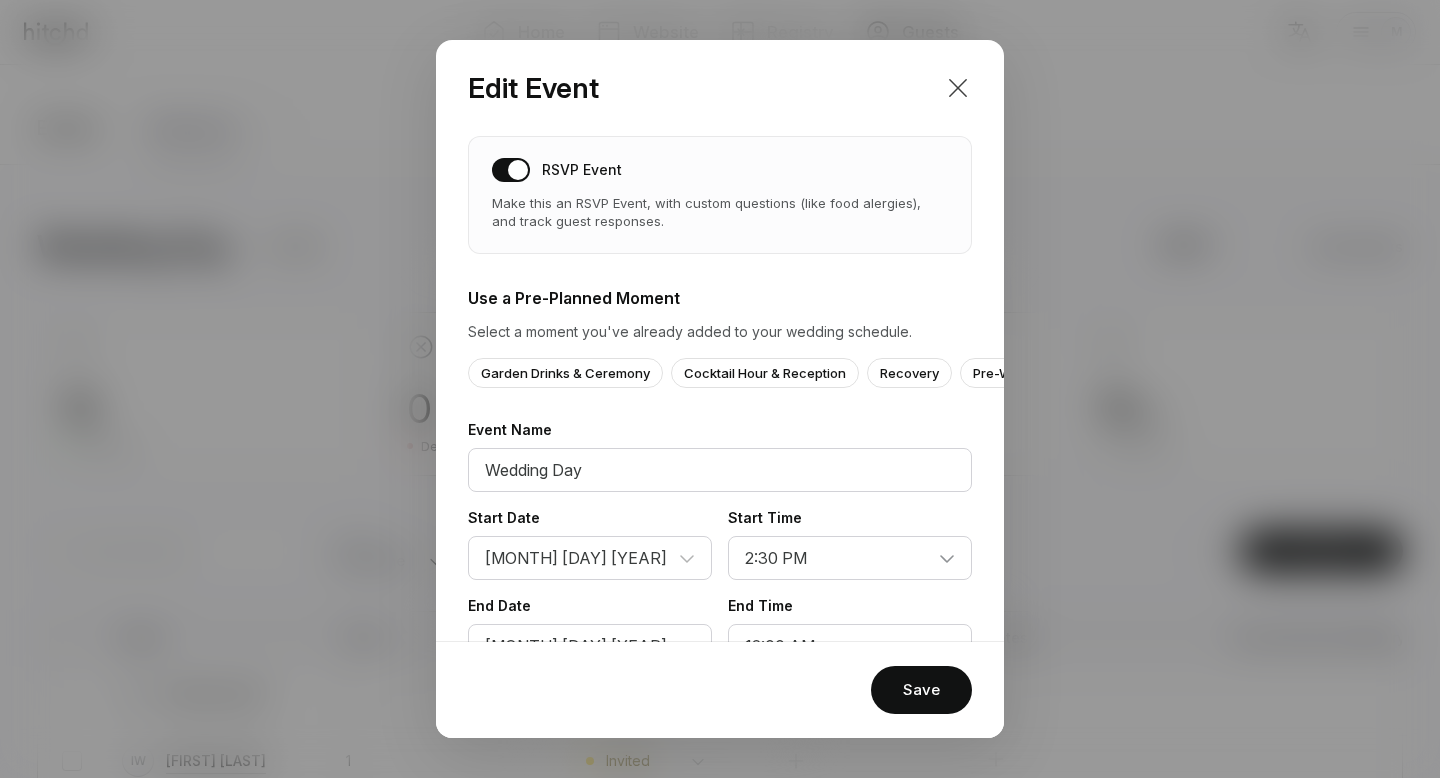 click at bounding box center [958, 88] 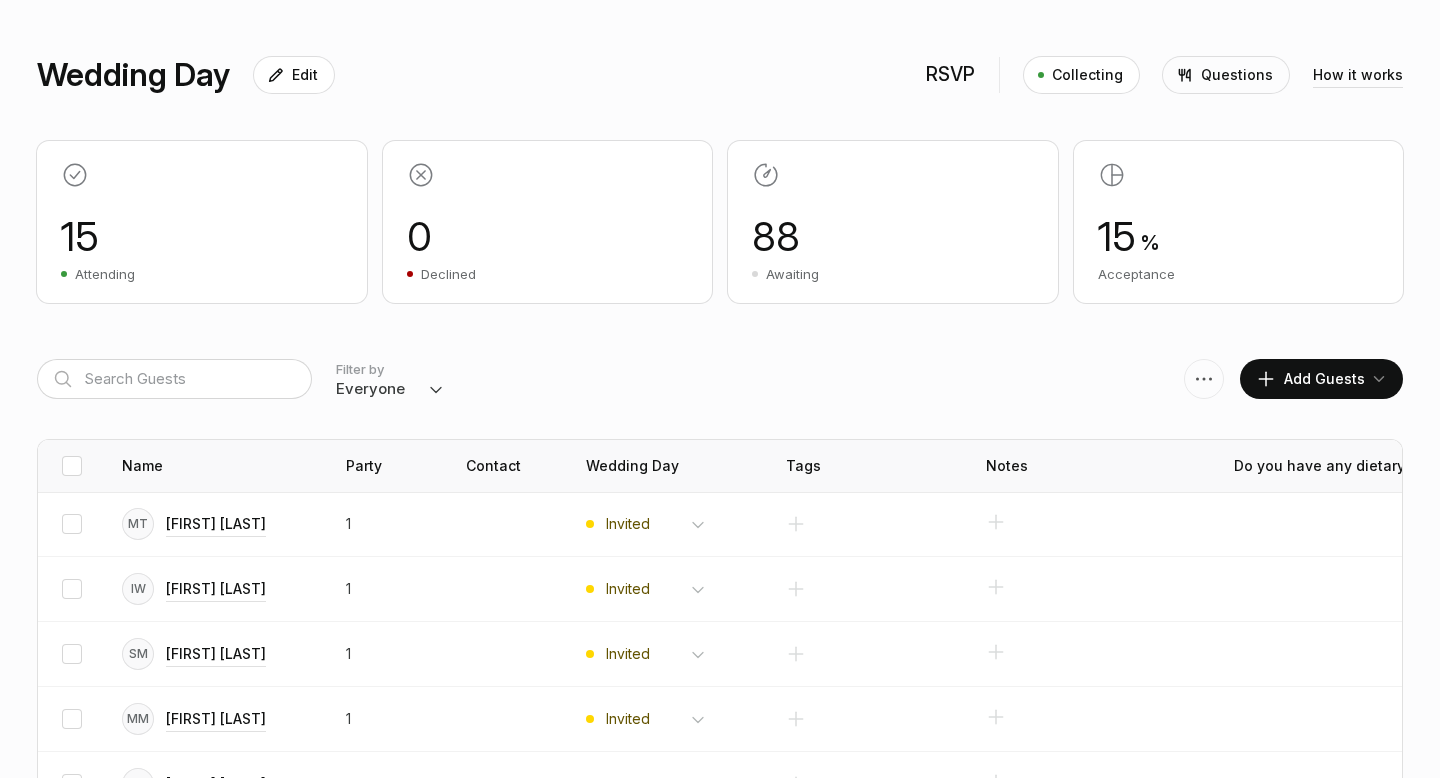 scroll, scrollTop: 176, scrollLeft: 0, axis: vertical 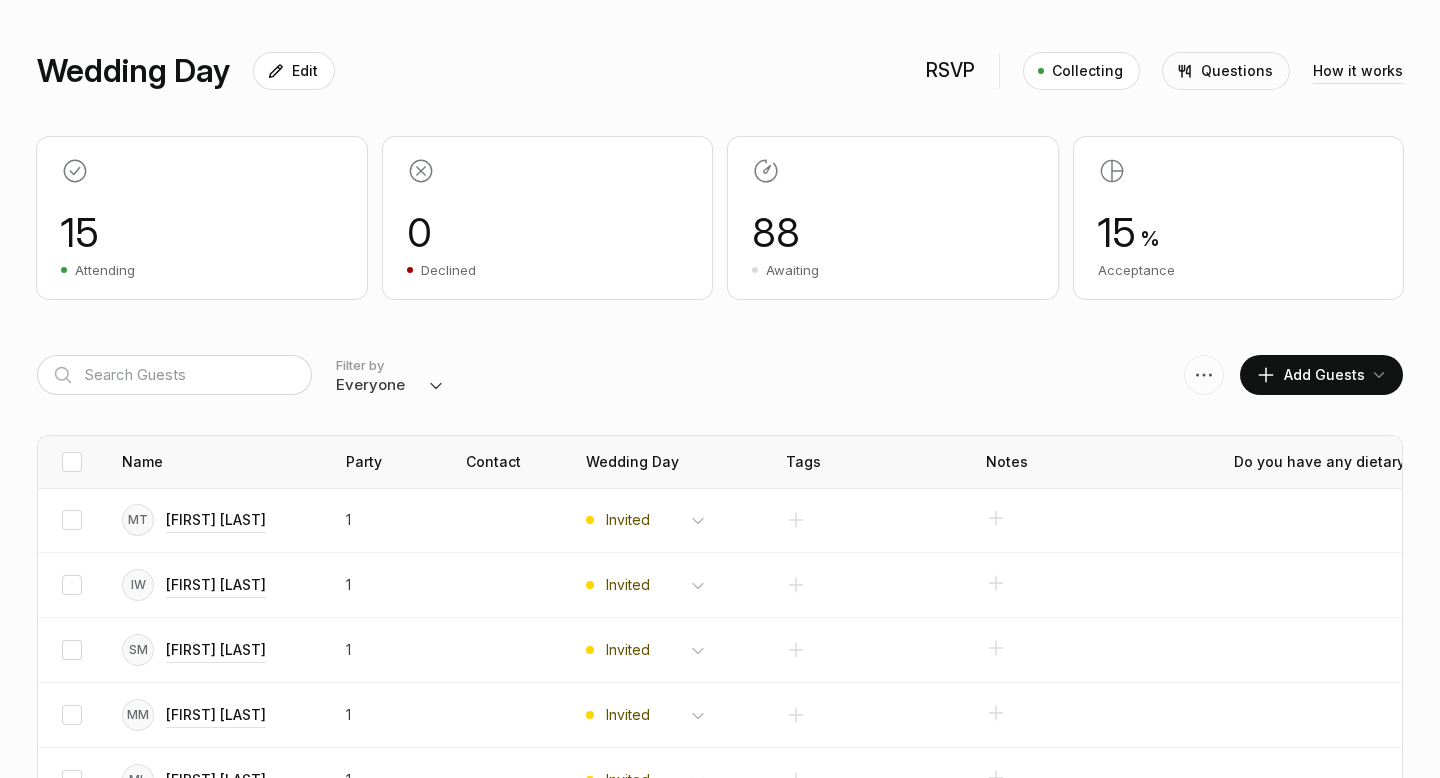 click on "Everyone
Attending
Declined
Awaiting
Not Invited" at bounding box center (390, 385) 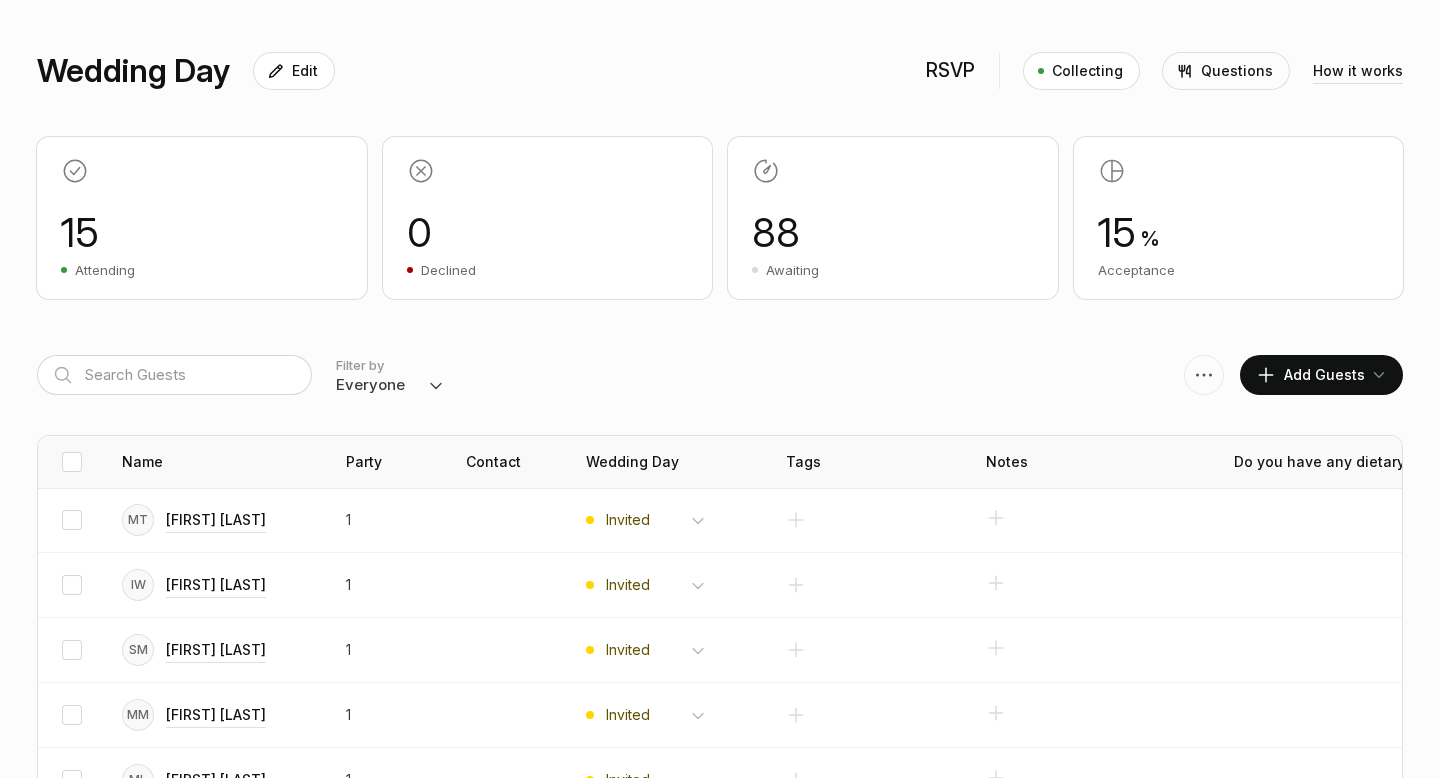 select on "attending" 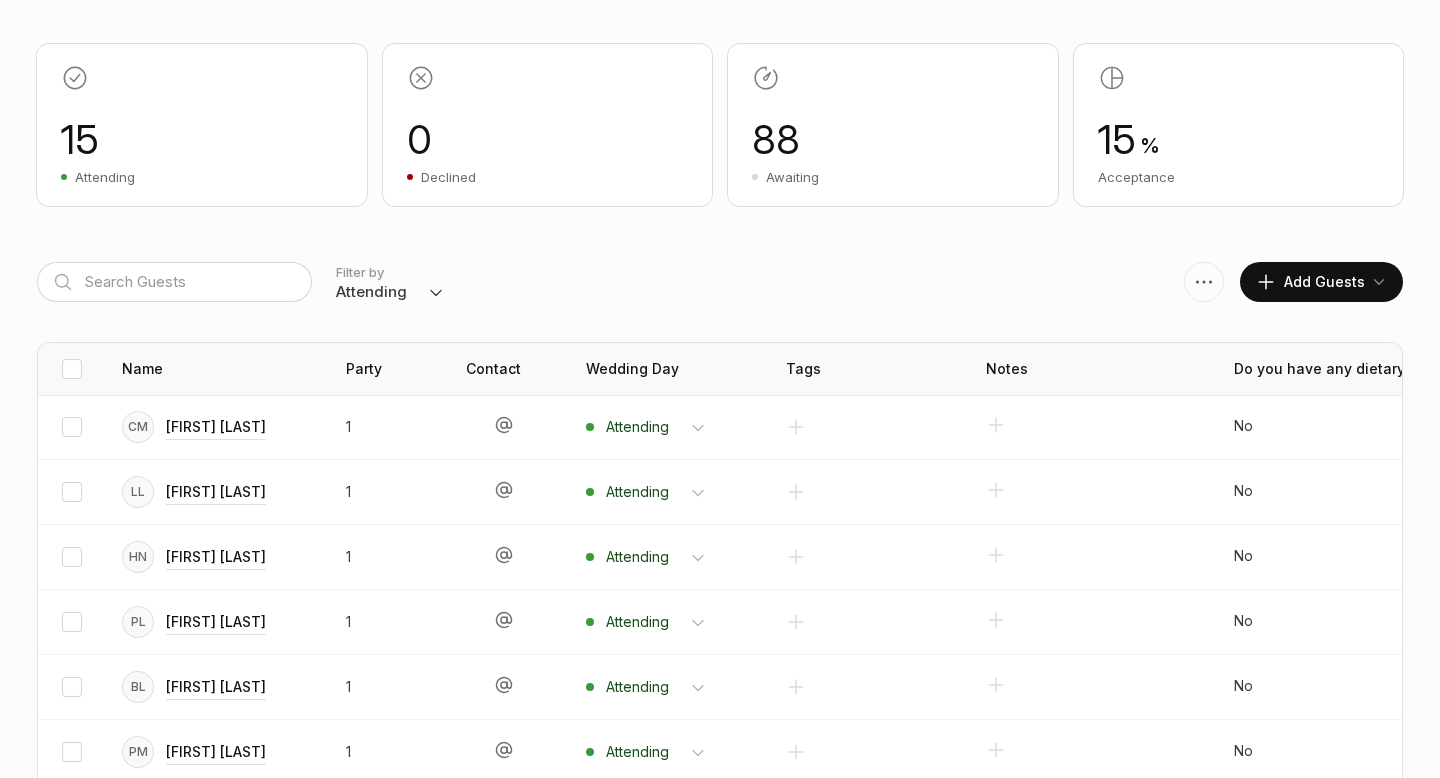 scroll, scrollTop: 272, scrollLeft: 0, axis: vertical 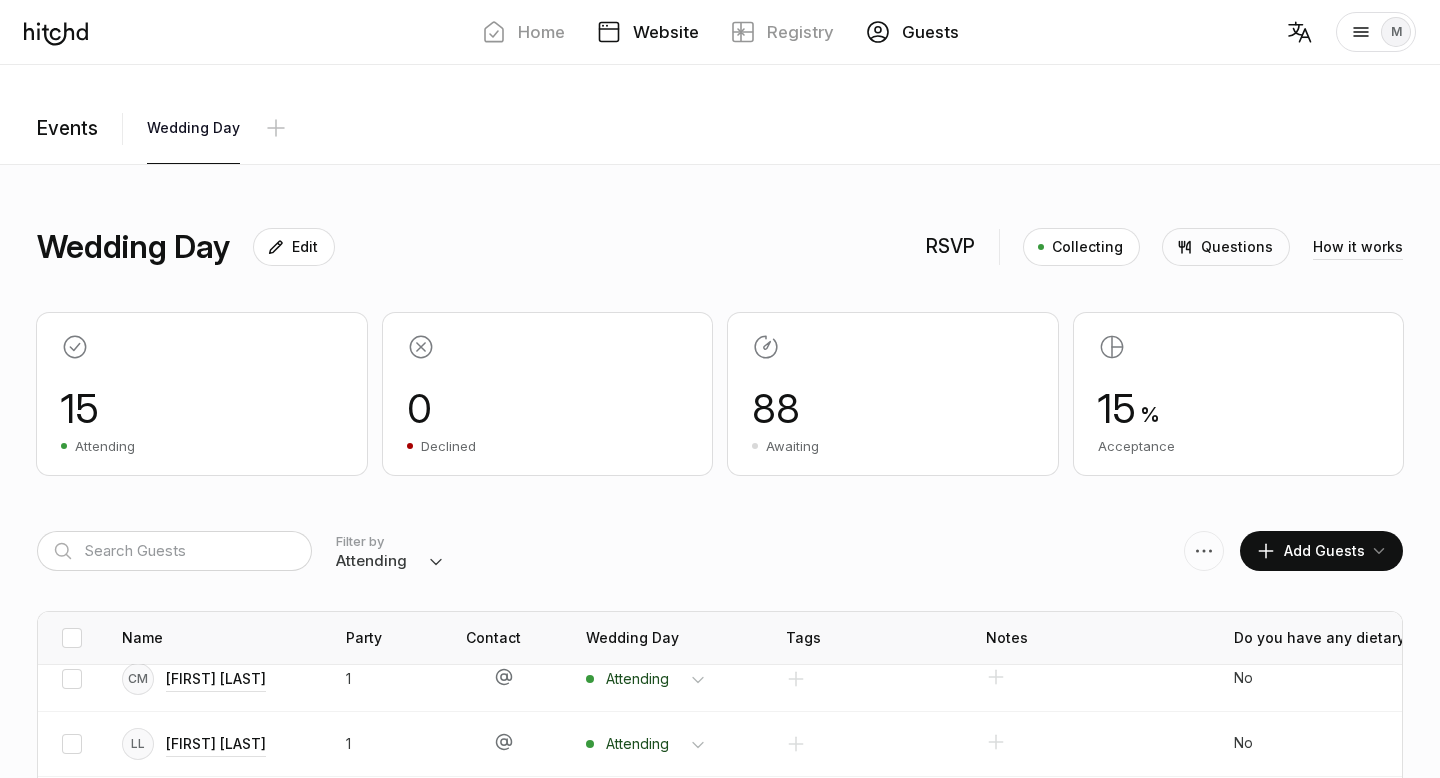 click on "Website" at bounding box center [666, 32] 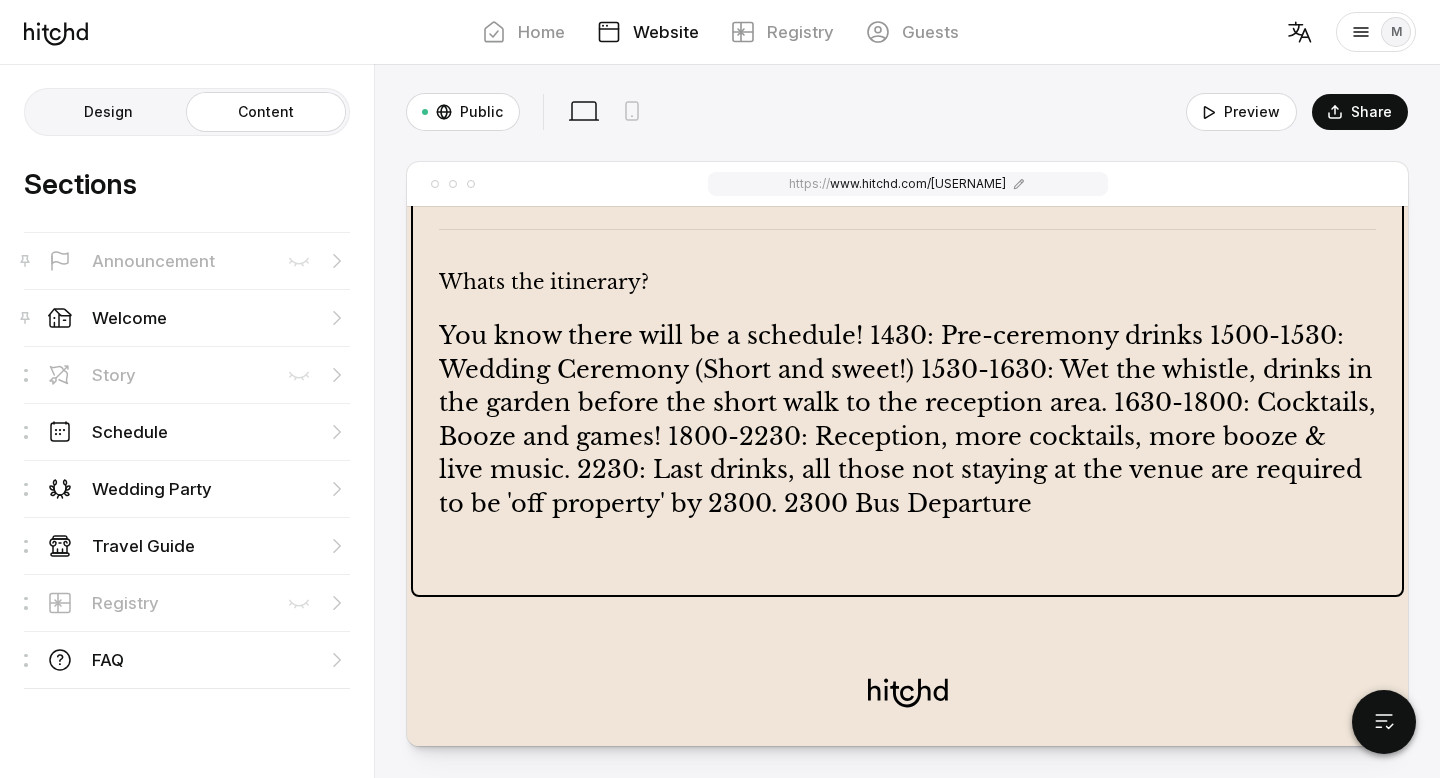 scroll, scrollTop: 6852, scrollLeft: 0, axis: vertical 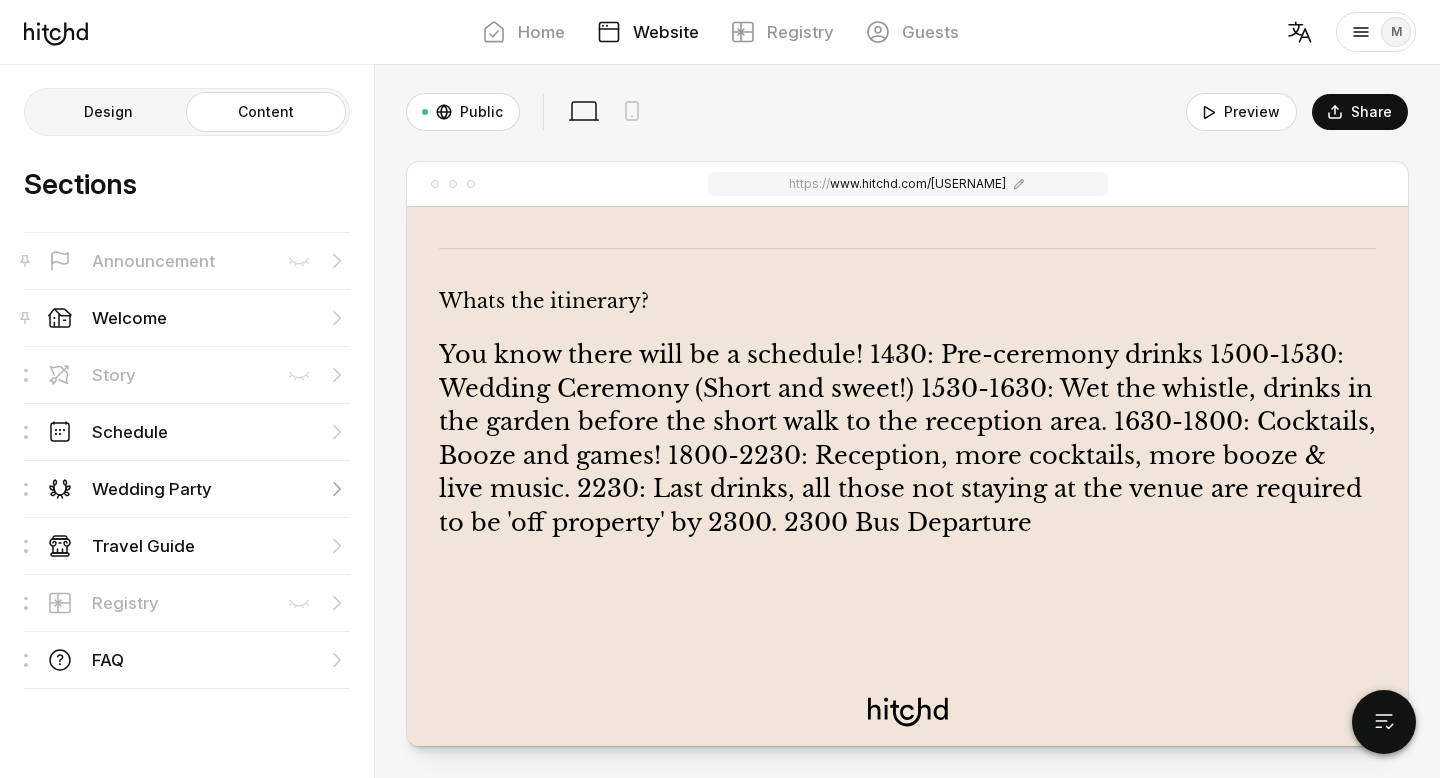 click on "Wedding Party" at bounding box center (187, 374) 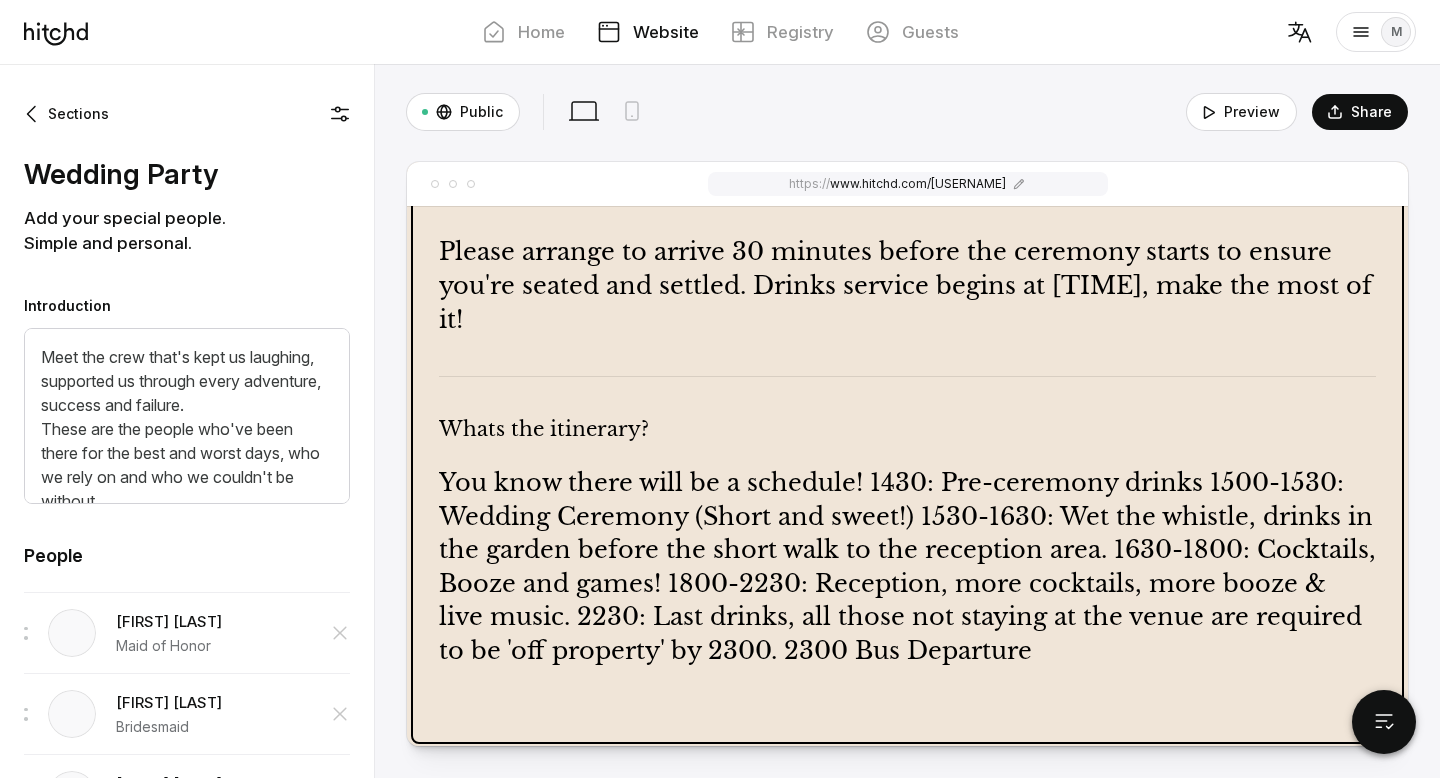 scroll, scrollTop: 6901, scrollLeft: 0, axis: vertical 